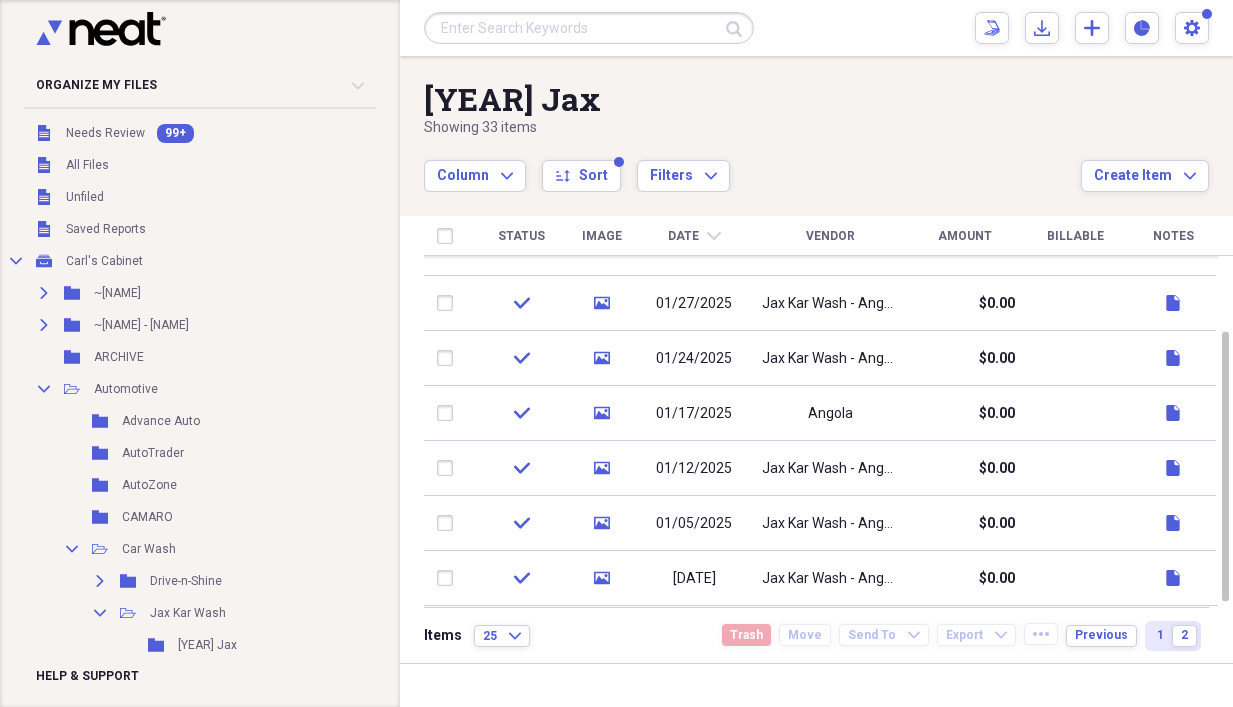 scroll, scrollTop: 0, scrollLeft: 0, axis: both 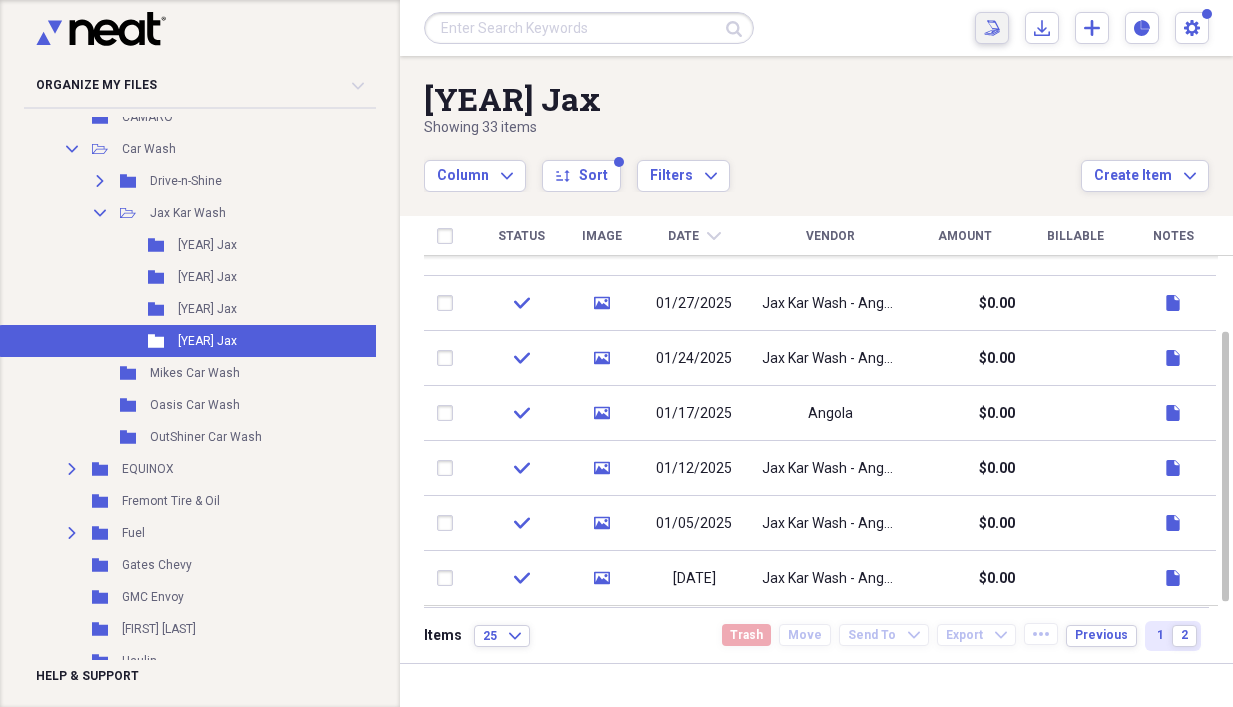 click 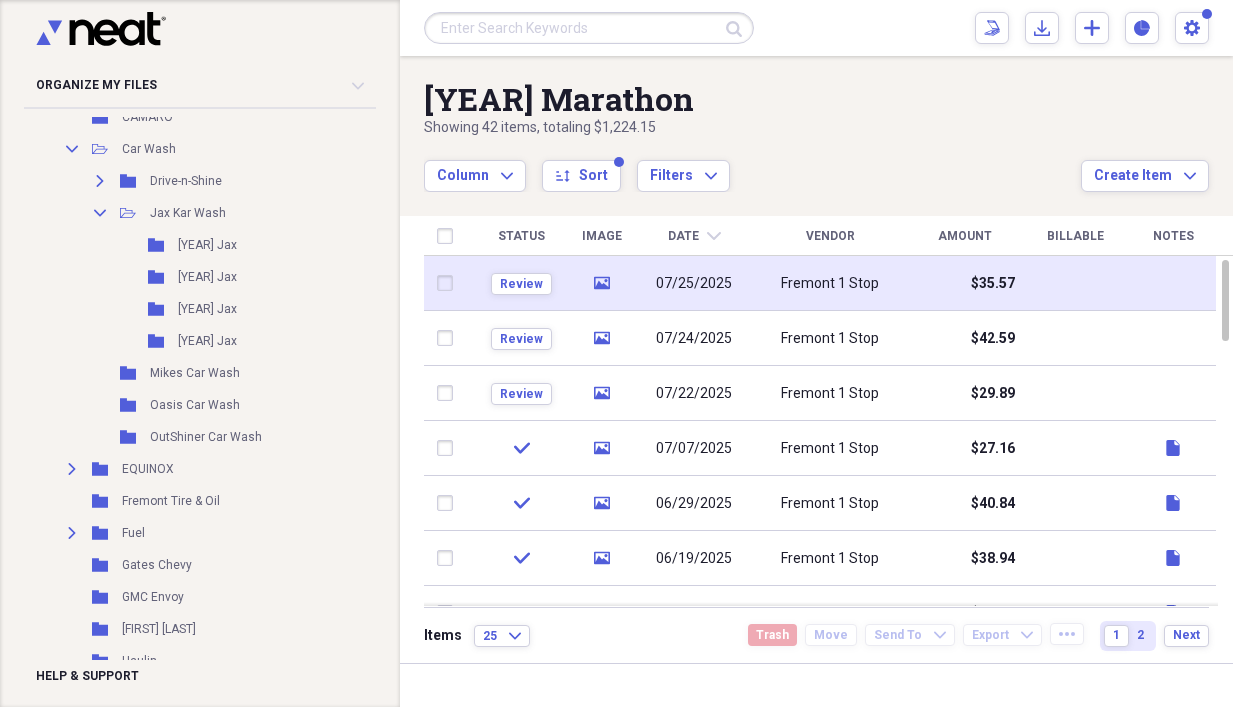 click on "media" at bounding box center (601, 283) 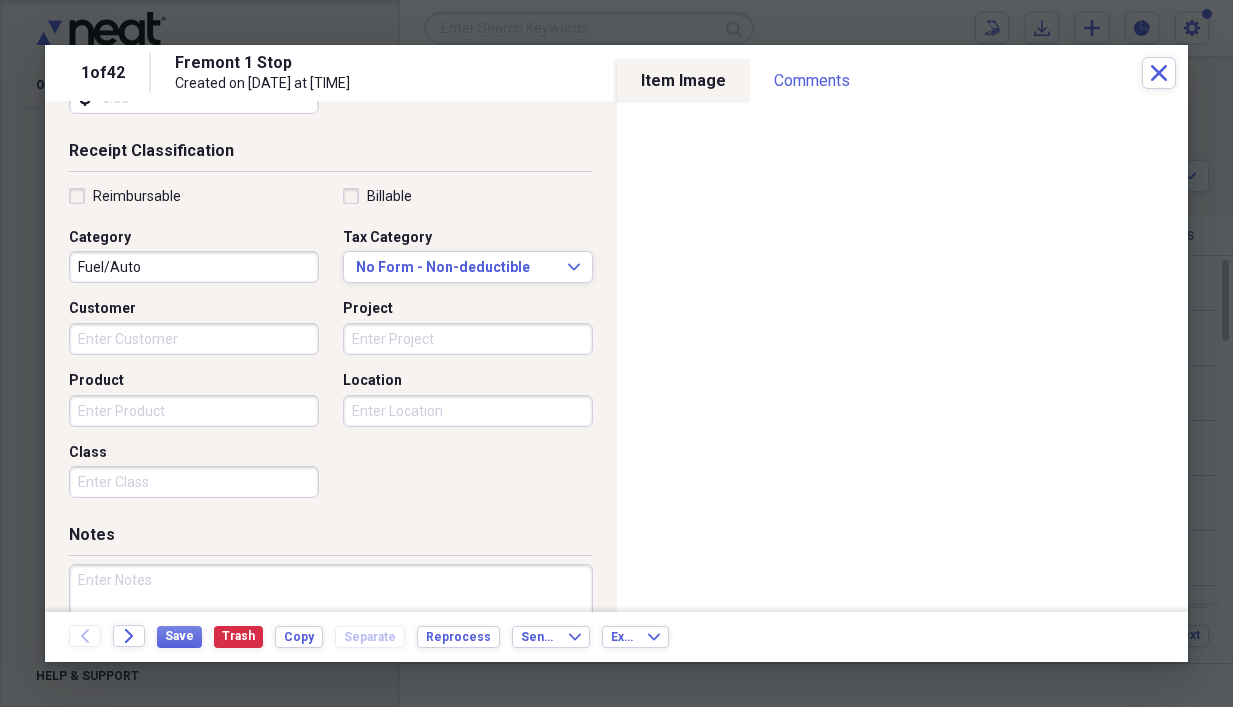 scroll, scrollTop: 503, scrollLeft: 0, axis: vertical 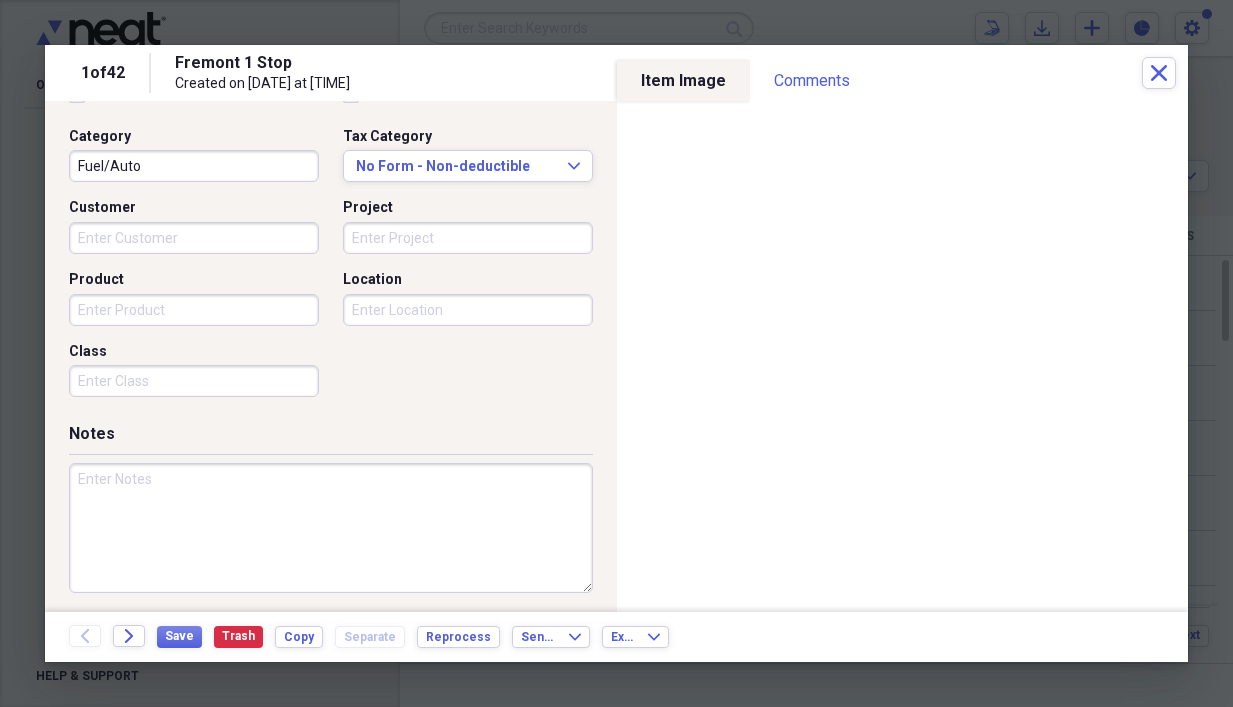 click at bounding box center [331, 528] 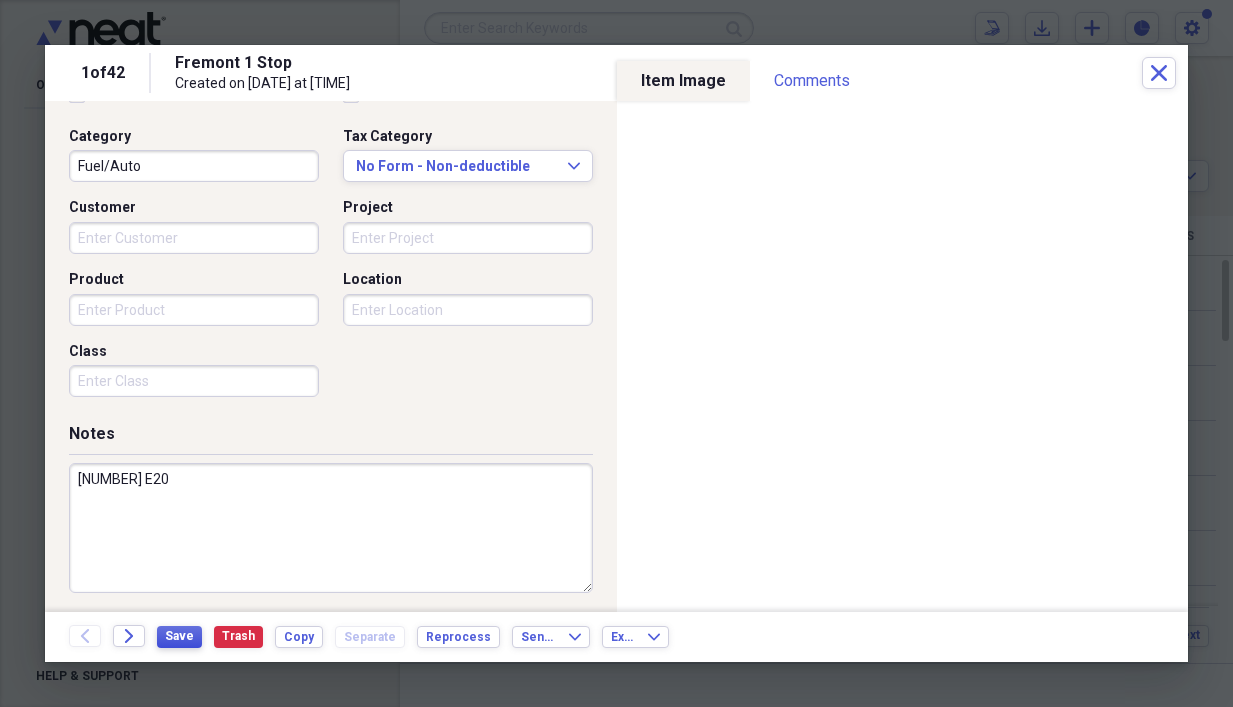 type on "[NUMBER] E20" 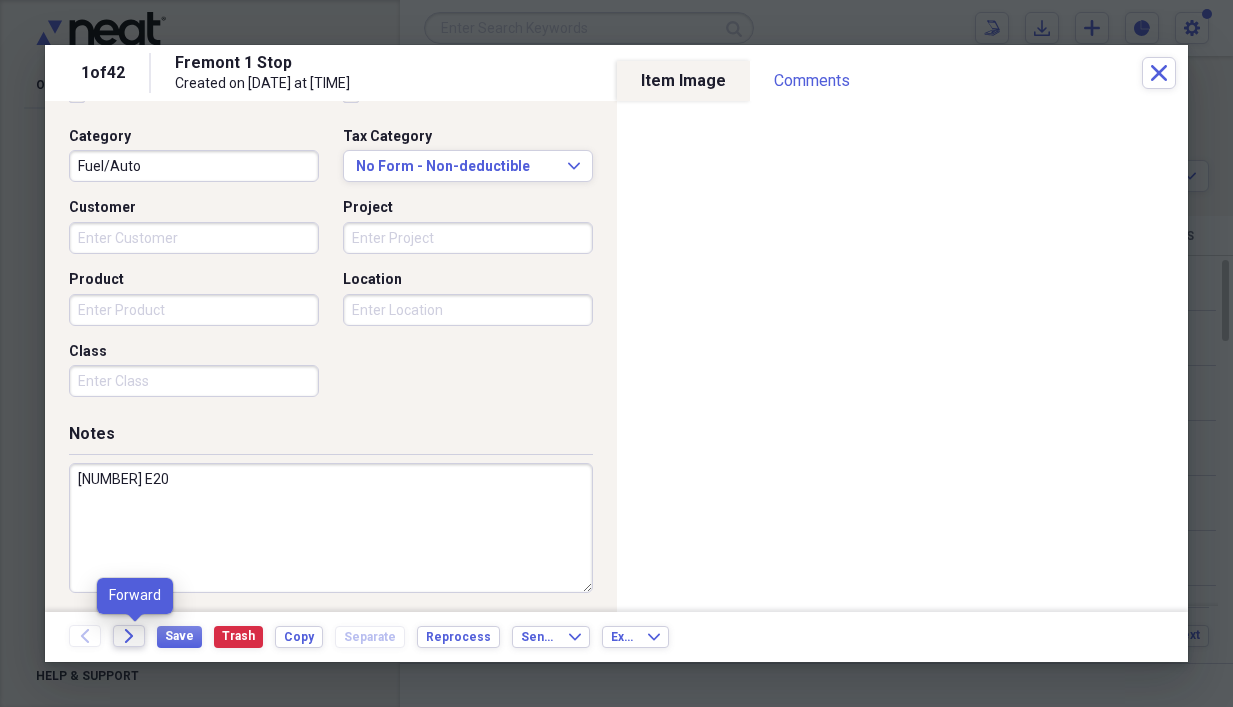 click on "Forward" 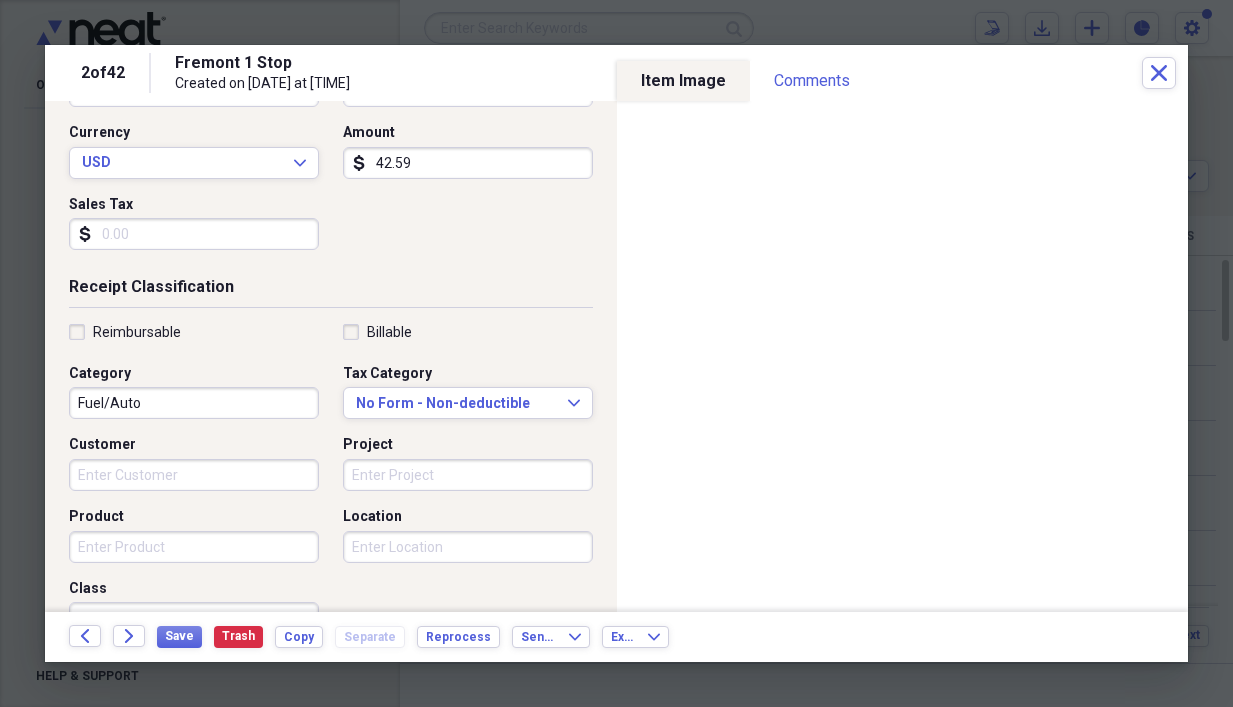 scroll, scrollTop: 400, scrollLeft: 0, axis: vertical 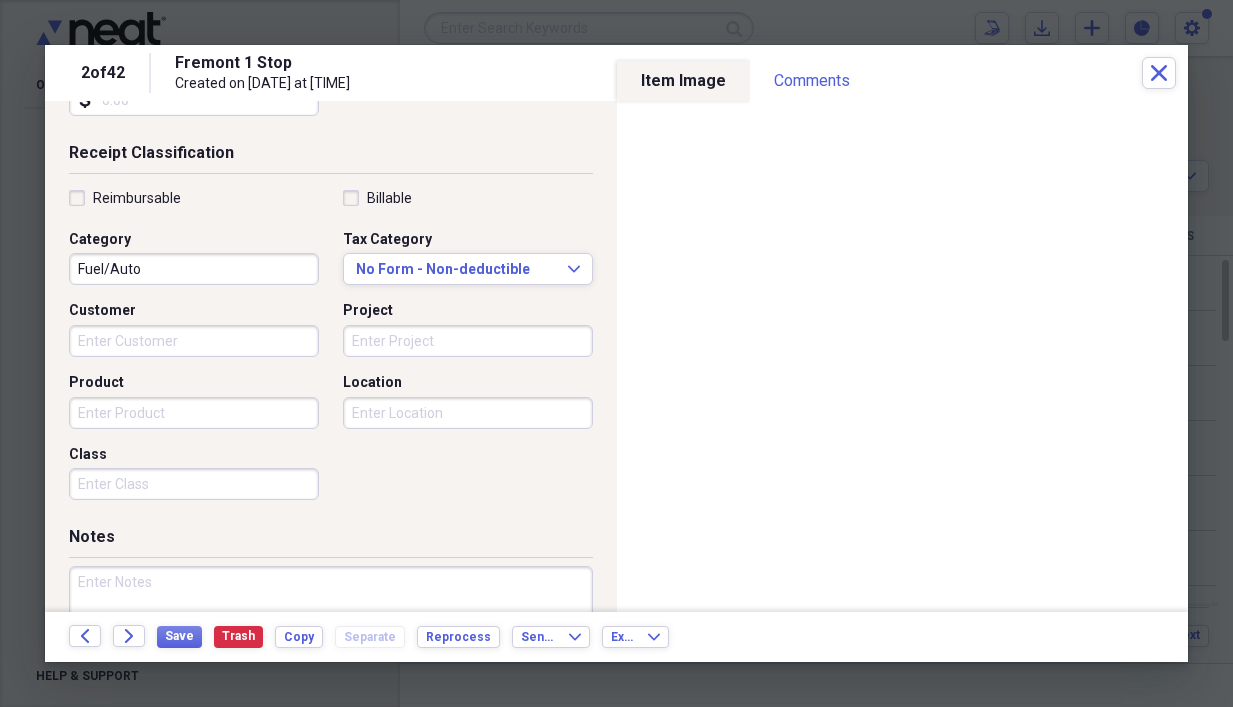 click at bounding box center (331, 631) 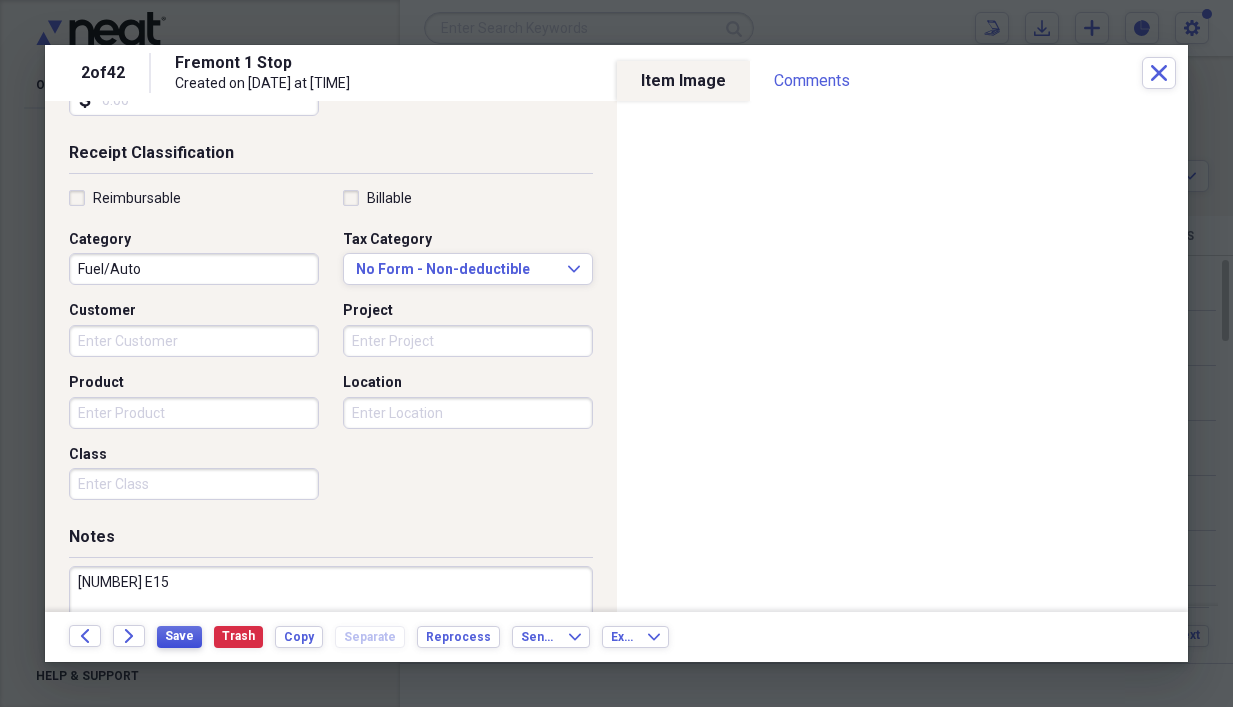 type on "[NUMBER] E15" 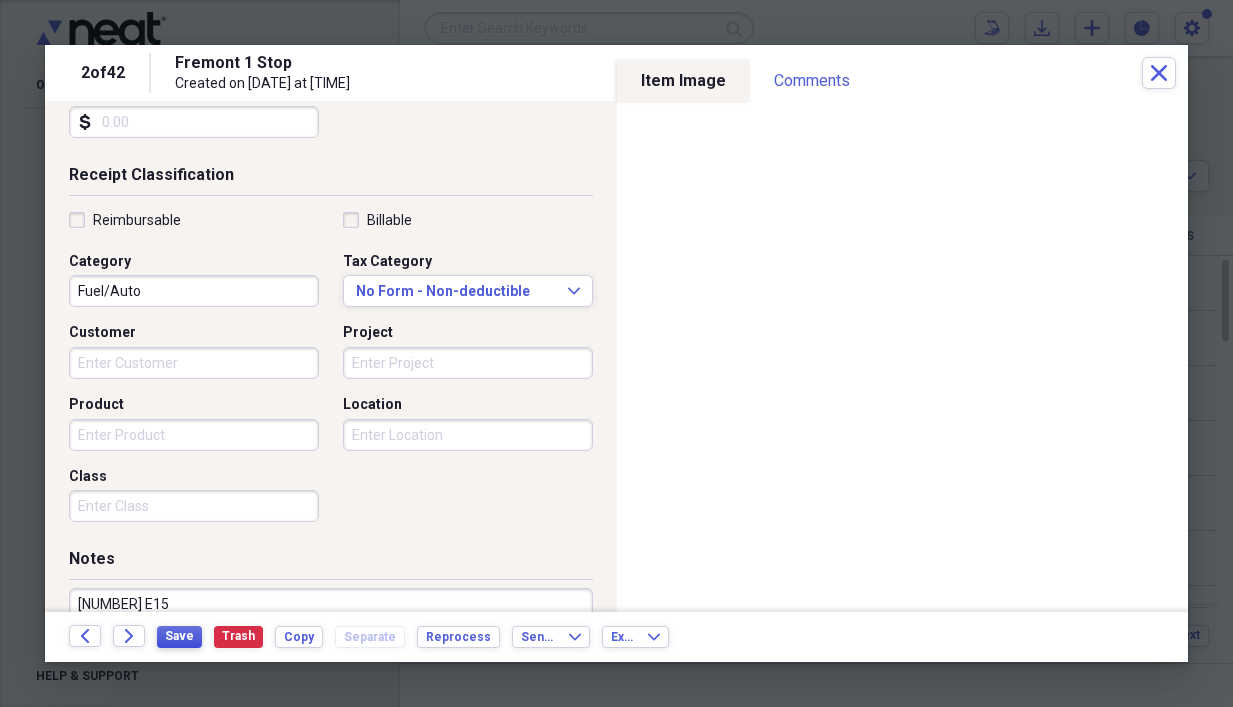 scroll, scrollTop: 400, scrollLeft: 0, axis: vertical 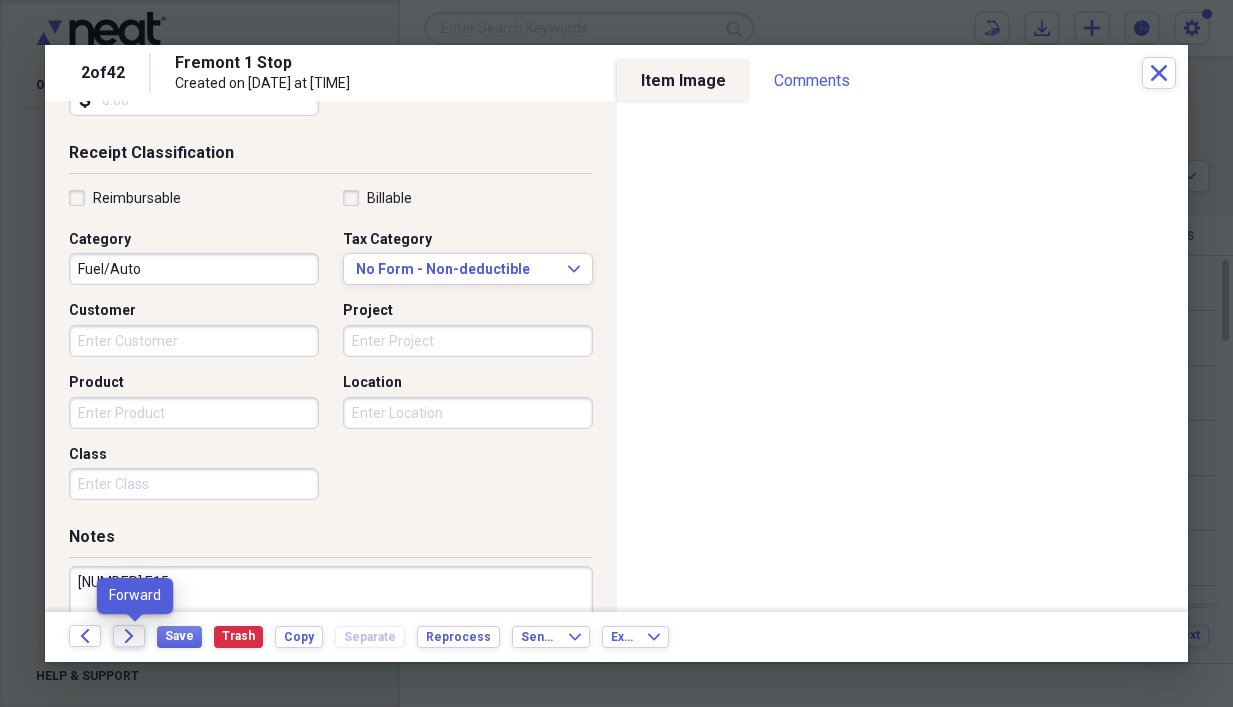 click 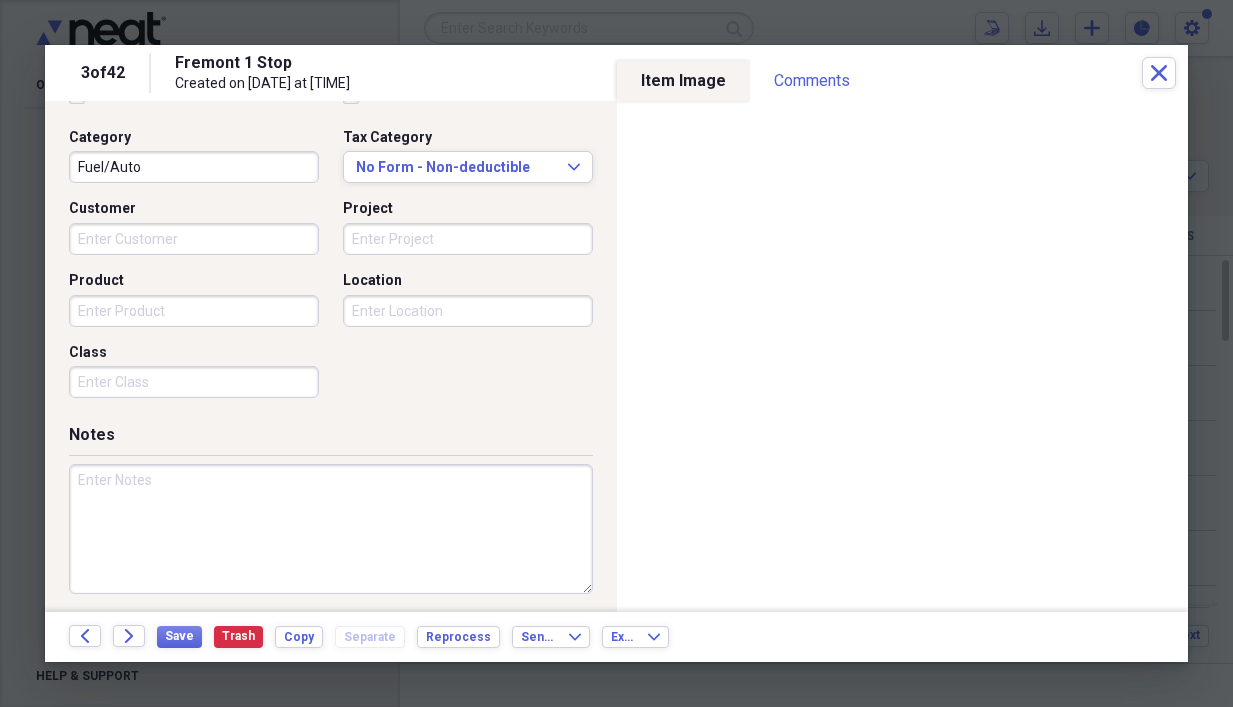 scroll, scrollTop: 503, scrollLeft: 0, axis: vertical 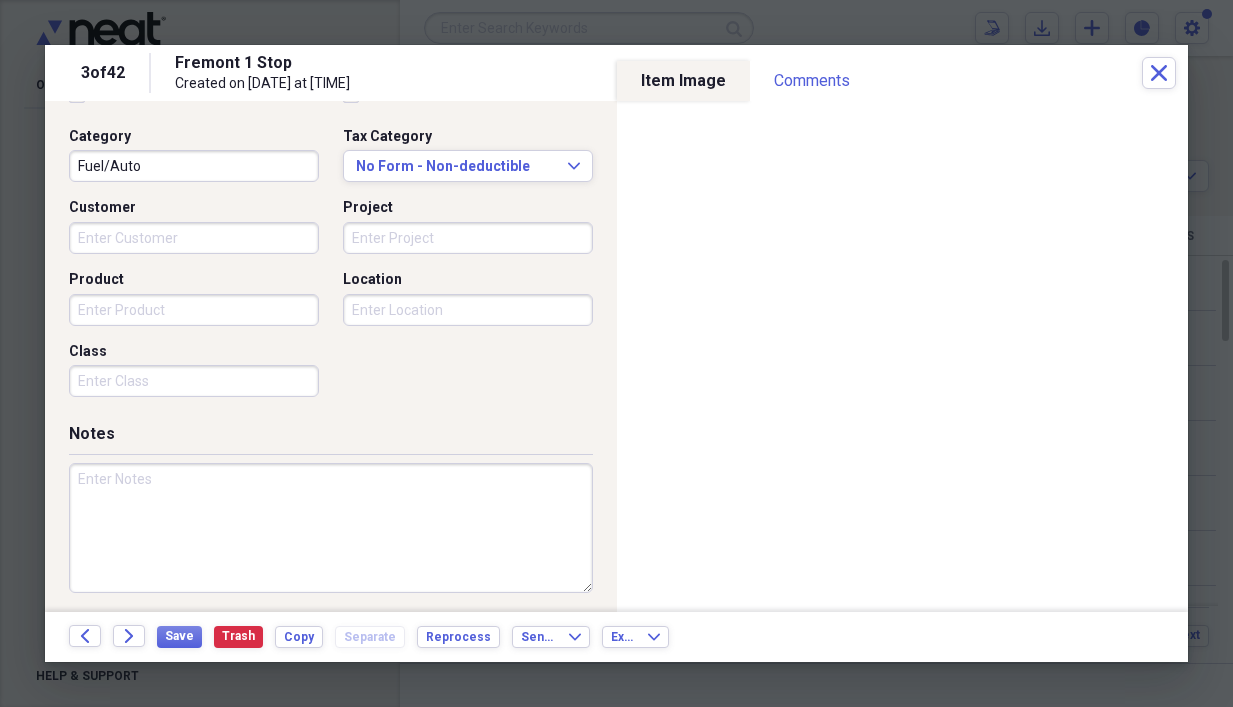click at bounding box center [331, 528] 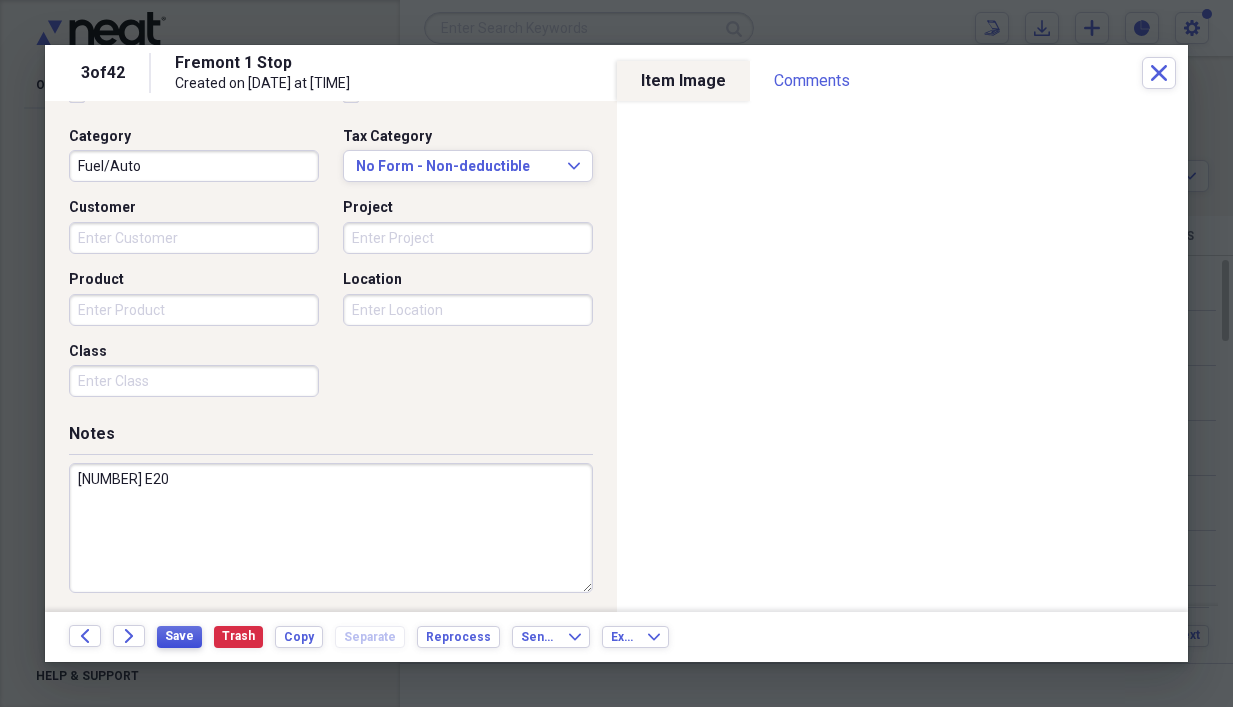 type on "[NUMBER] E20" 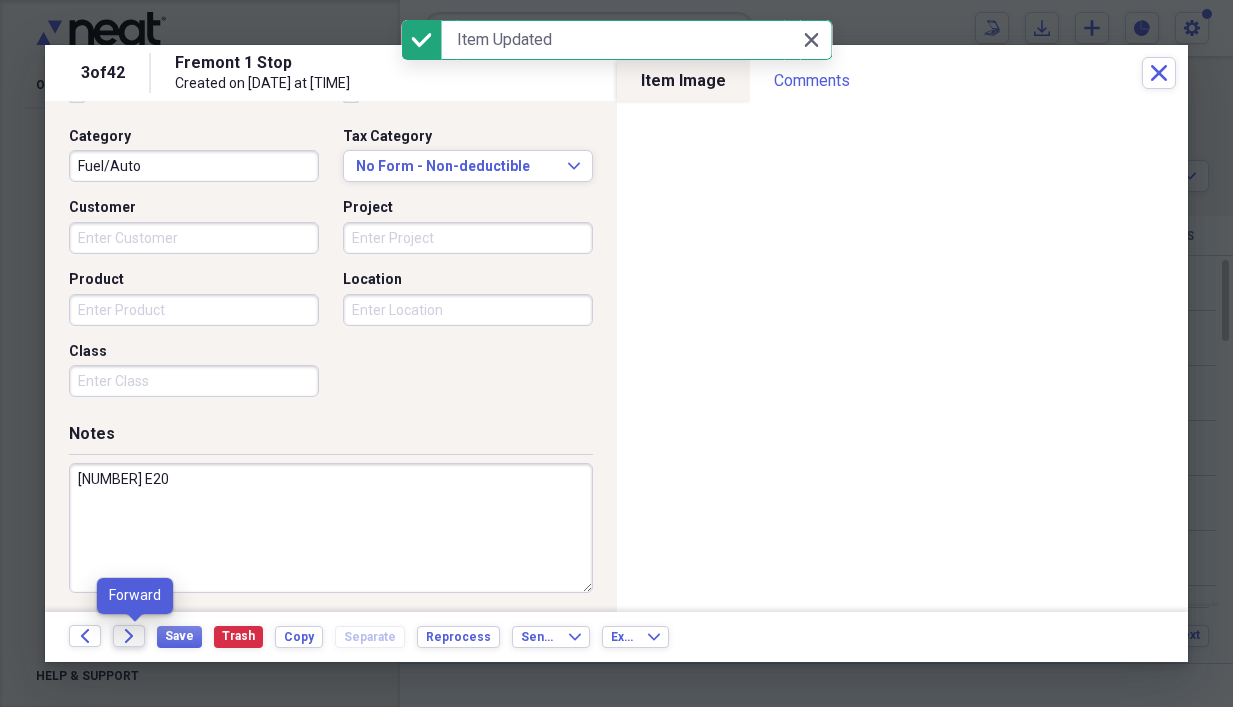 click on "Forward" 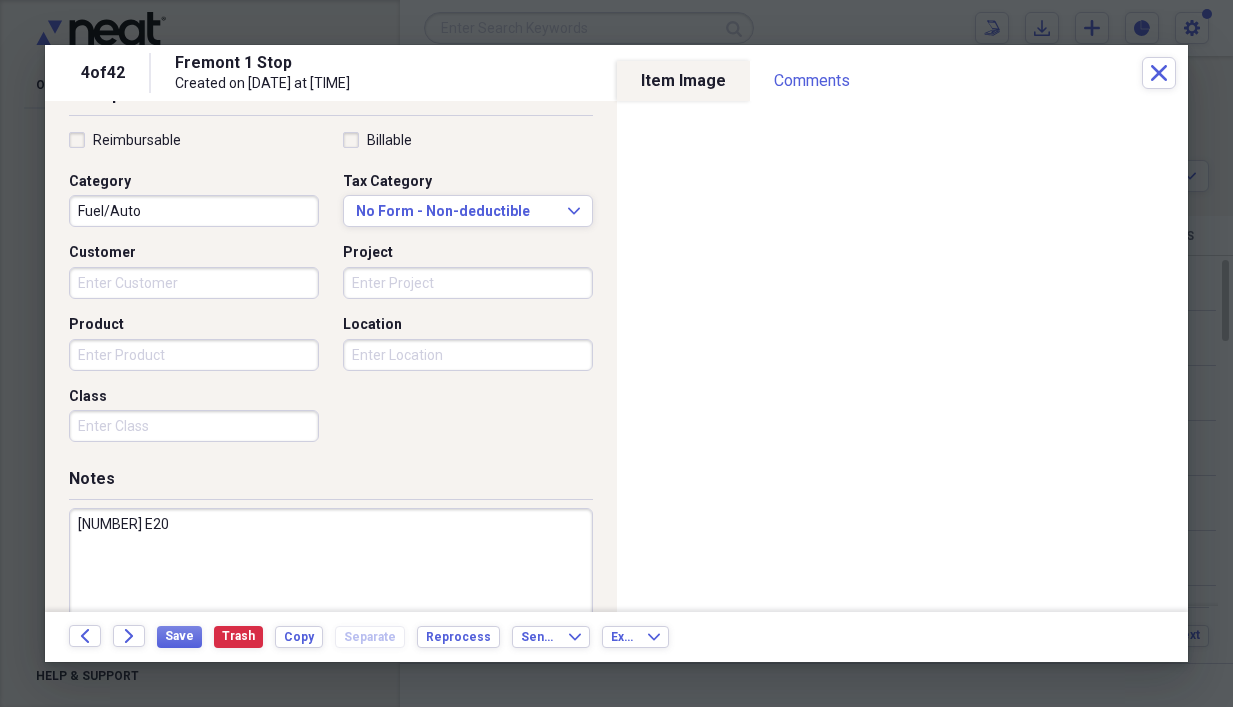 scroll, scrollTop: 503, scrollLeft: 0, axis: vertical 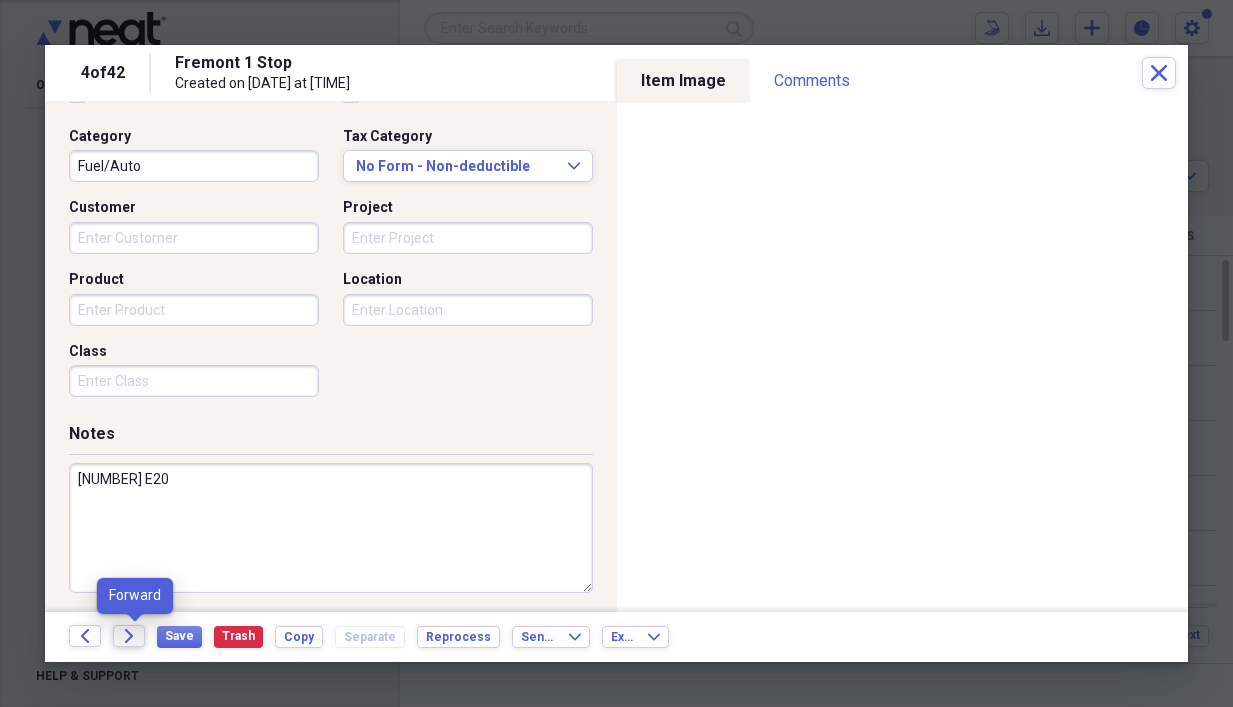 click 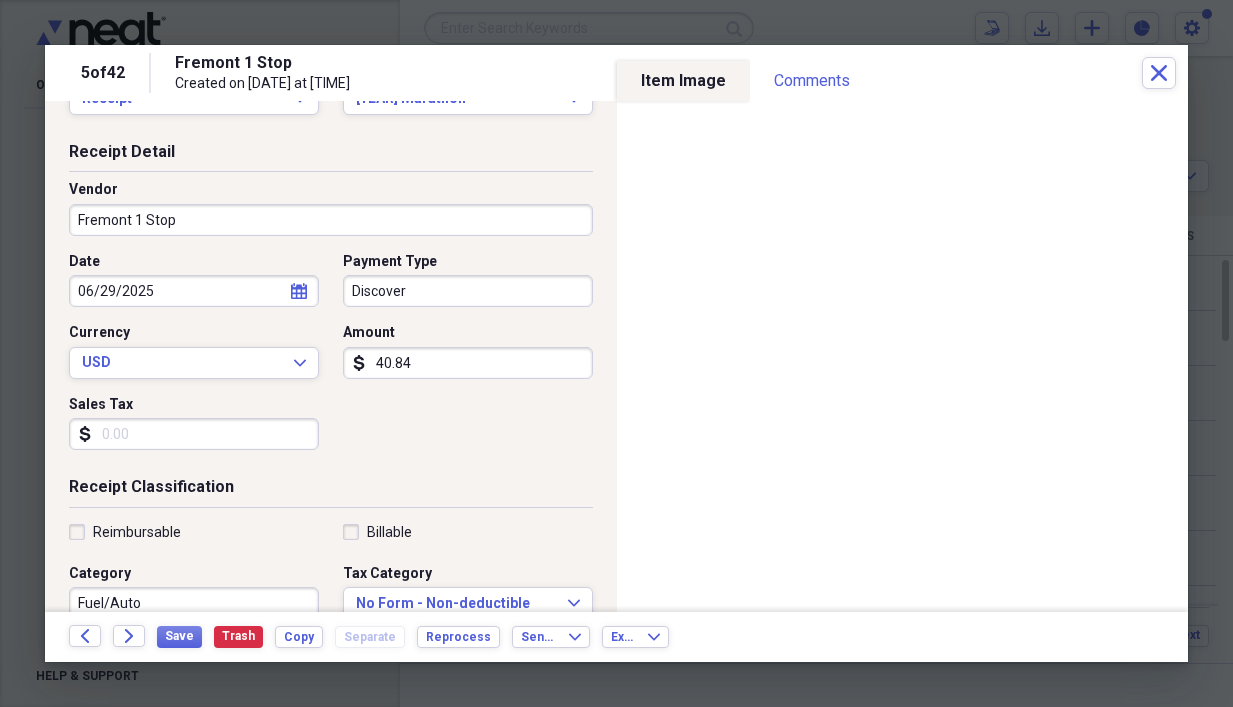 scroll, scrollTop: 0, scrollLeft: 0, axis: both 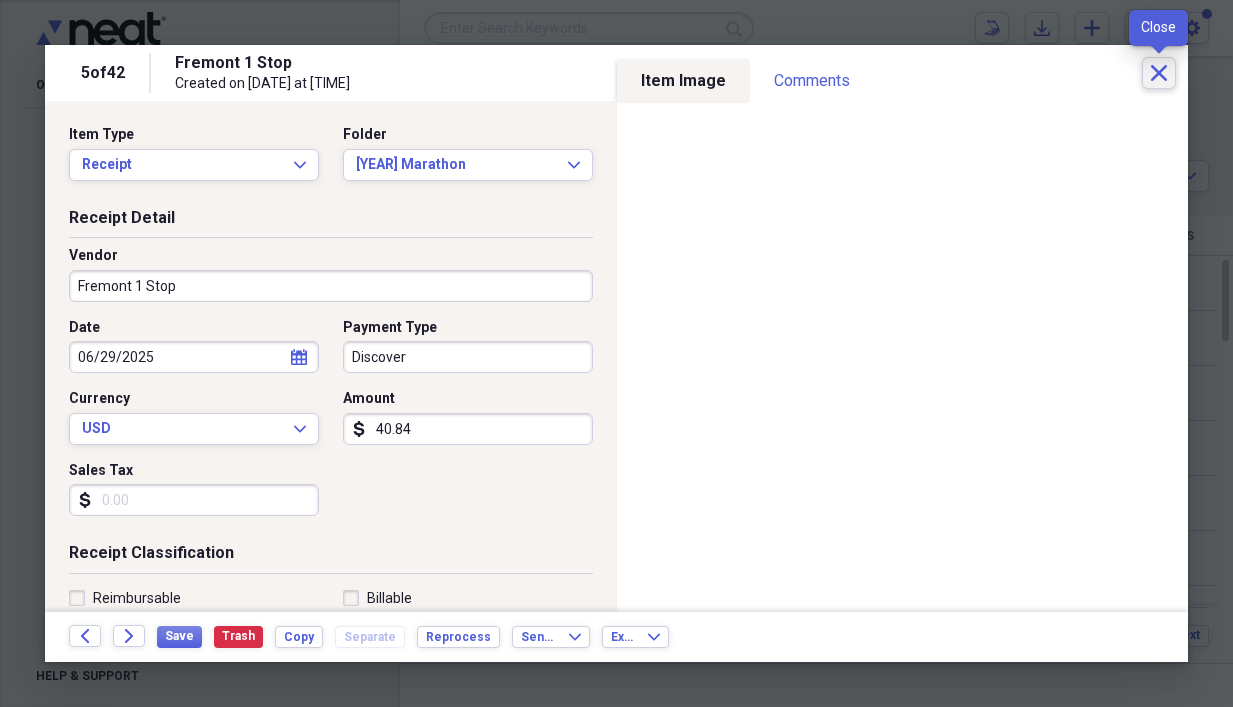 click on "Close" 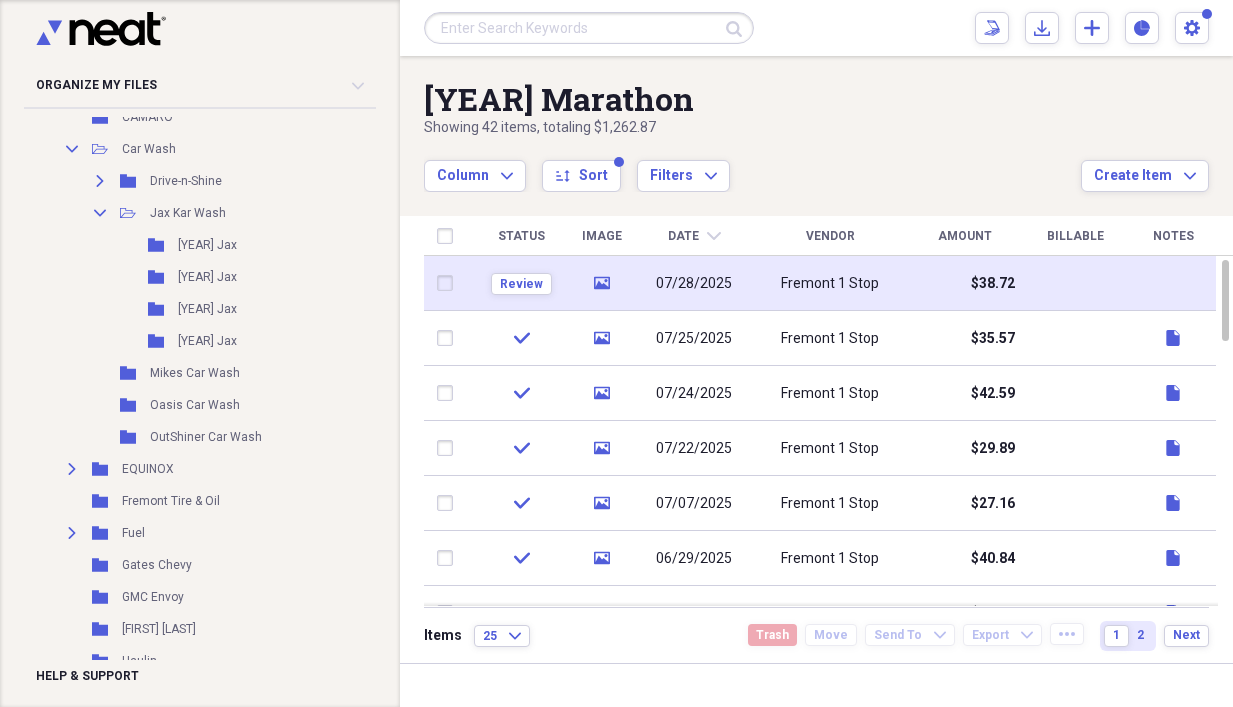 click at bounding box center (1075, 283) 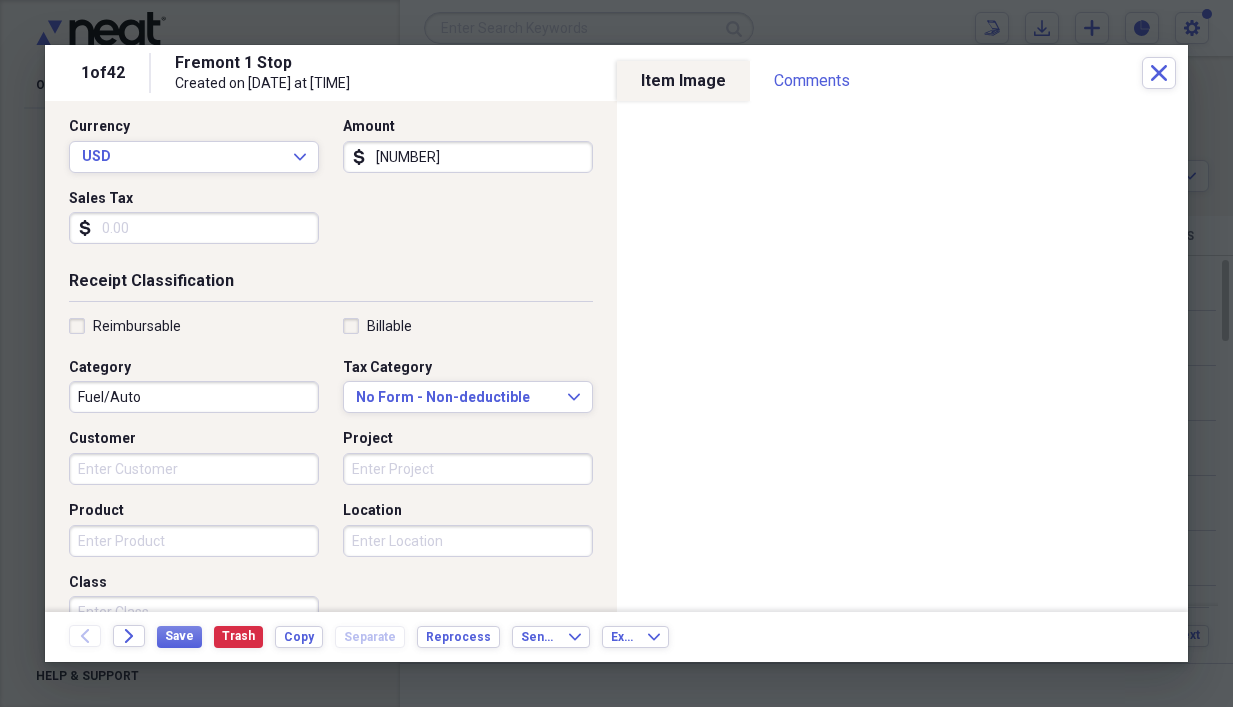 scroll, scrollTop: 400, scrollLeft: 0, axis: vertical 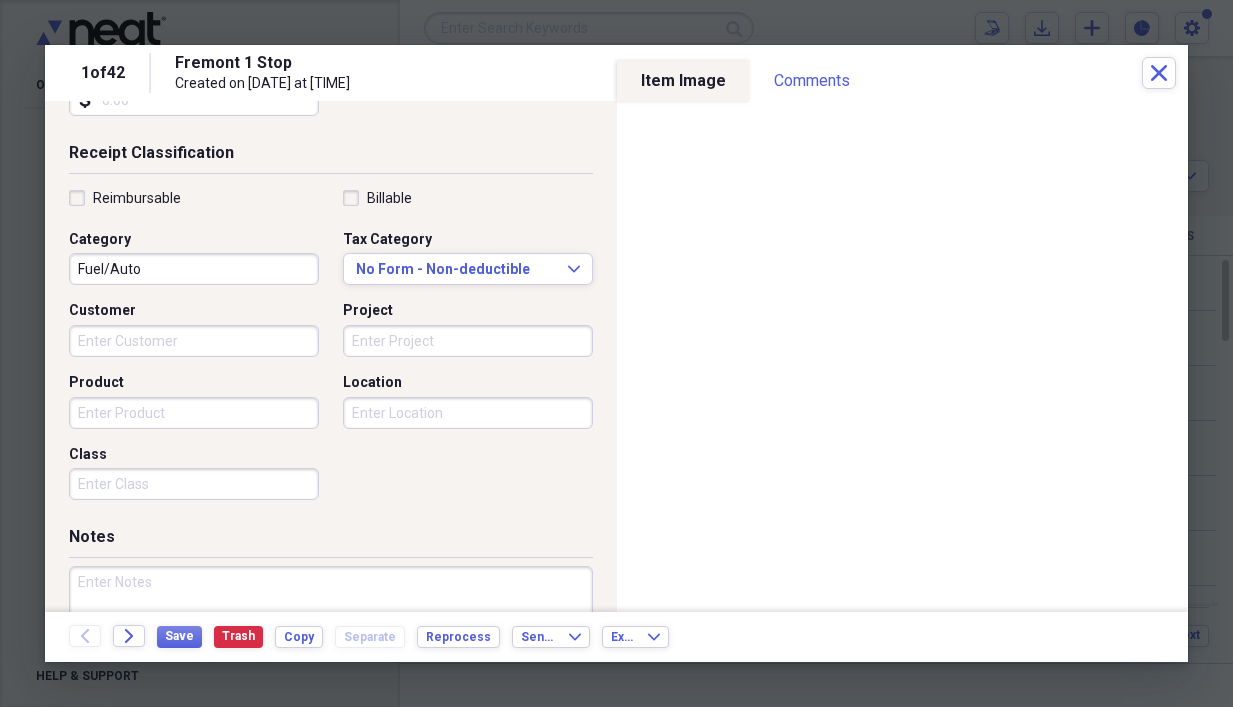 click at bounding box center [331, 631] 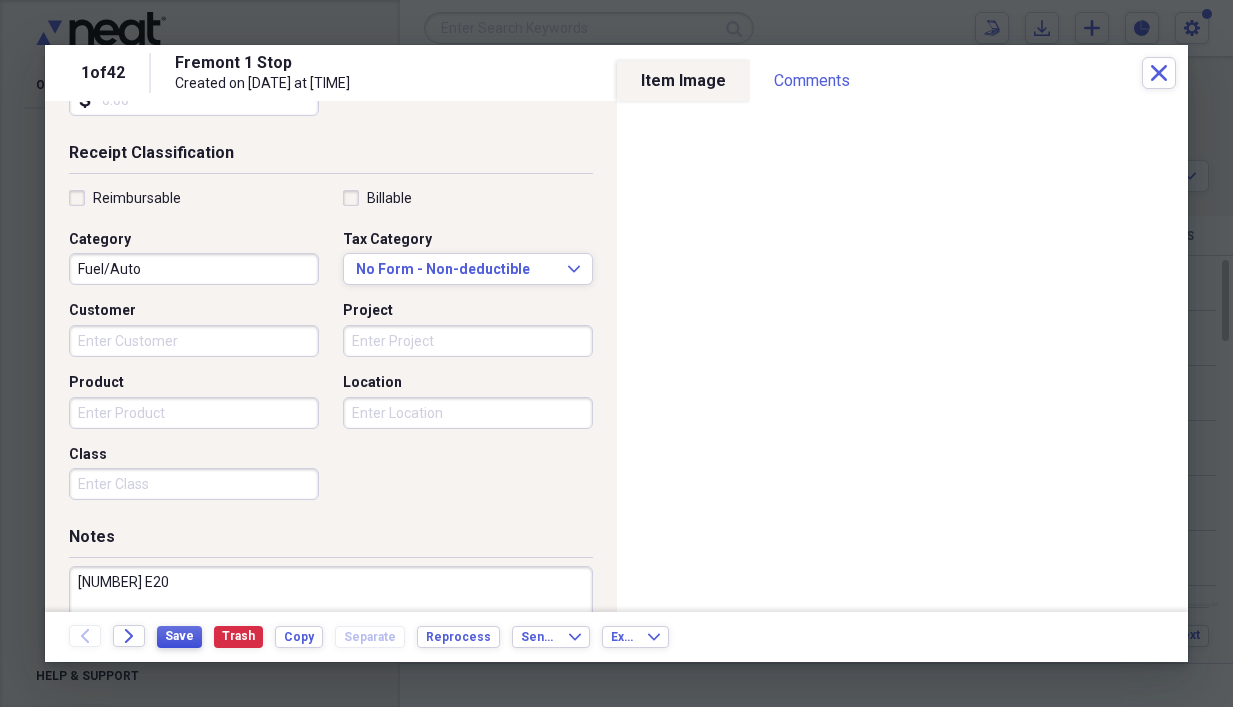 type on "[NUMBER] E20" 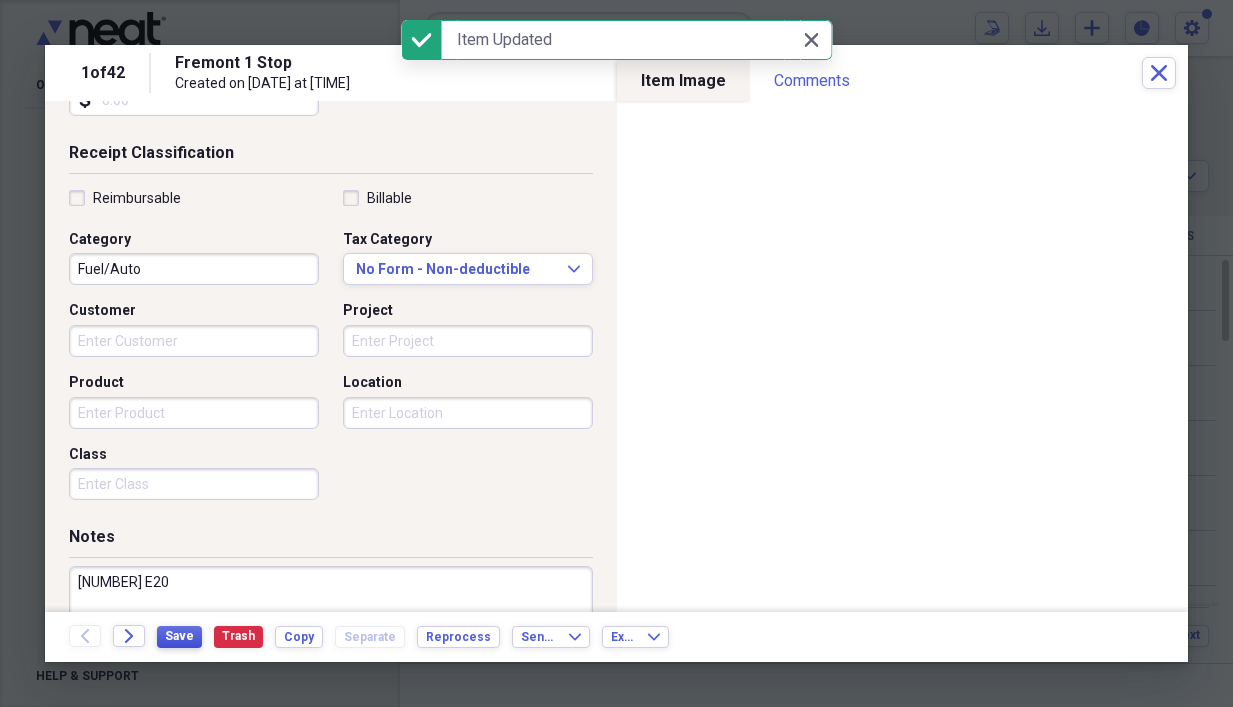 scroll, scrollTop: 0, scrollLeft: 0, axis: both 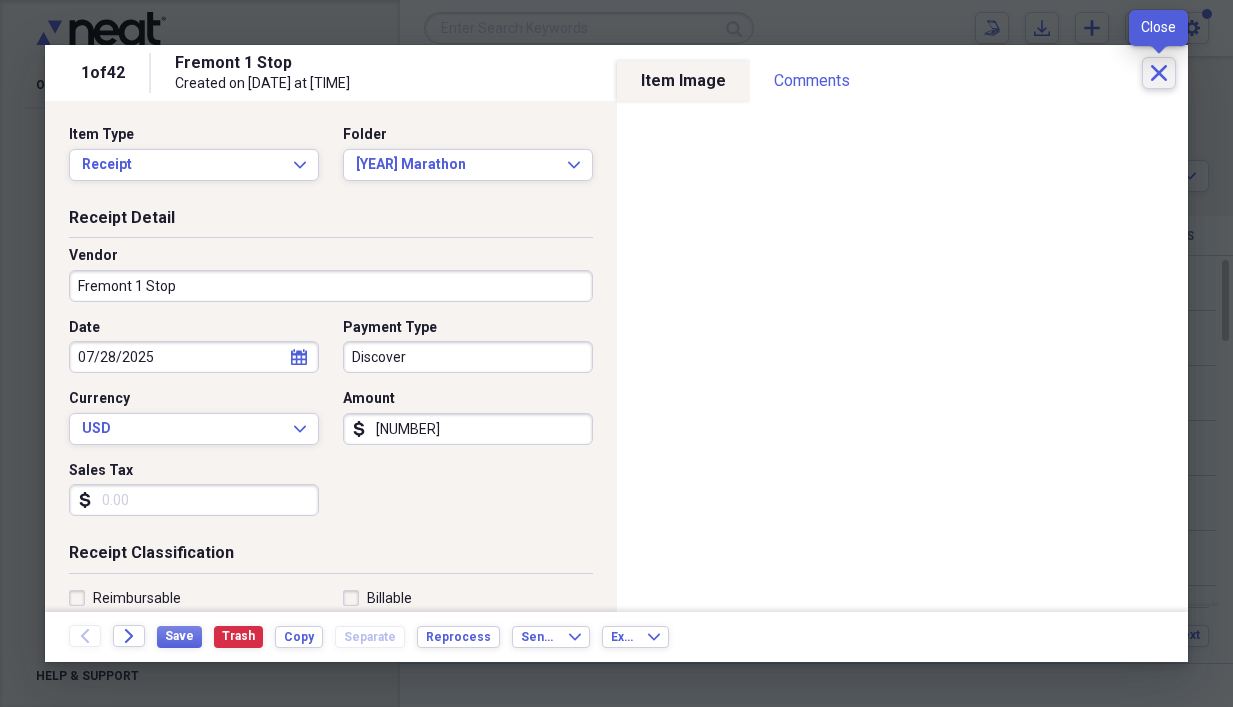 click on "Close" 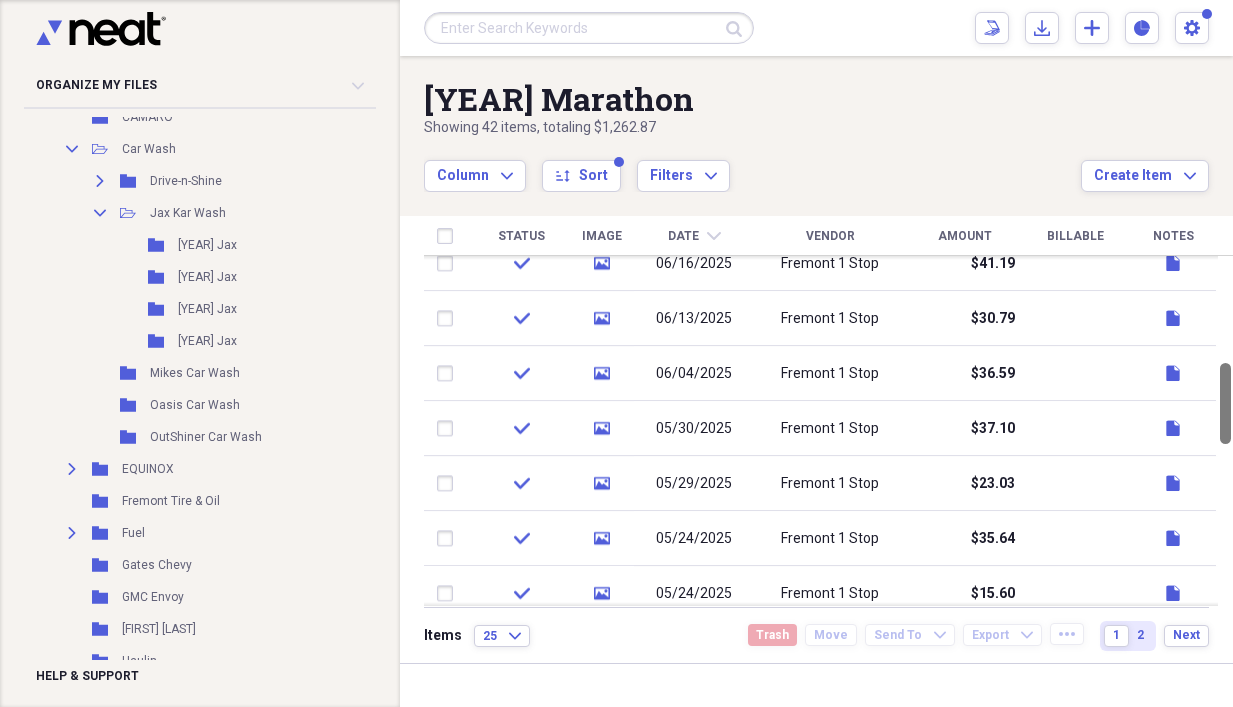 drag, startPoint x: 1225, startPoint y: 307, endPoint x: 1218, endPoint y: 466, distance: 159.154 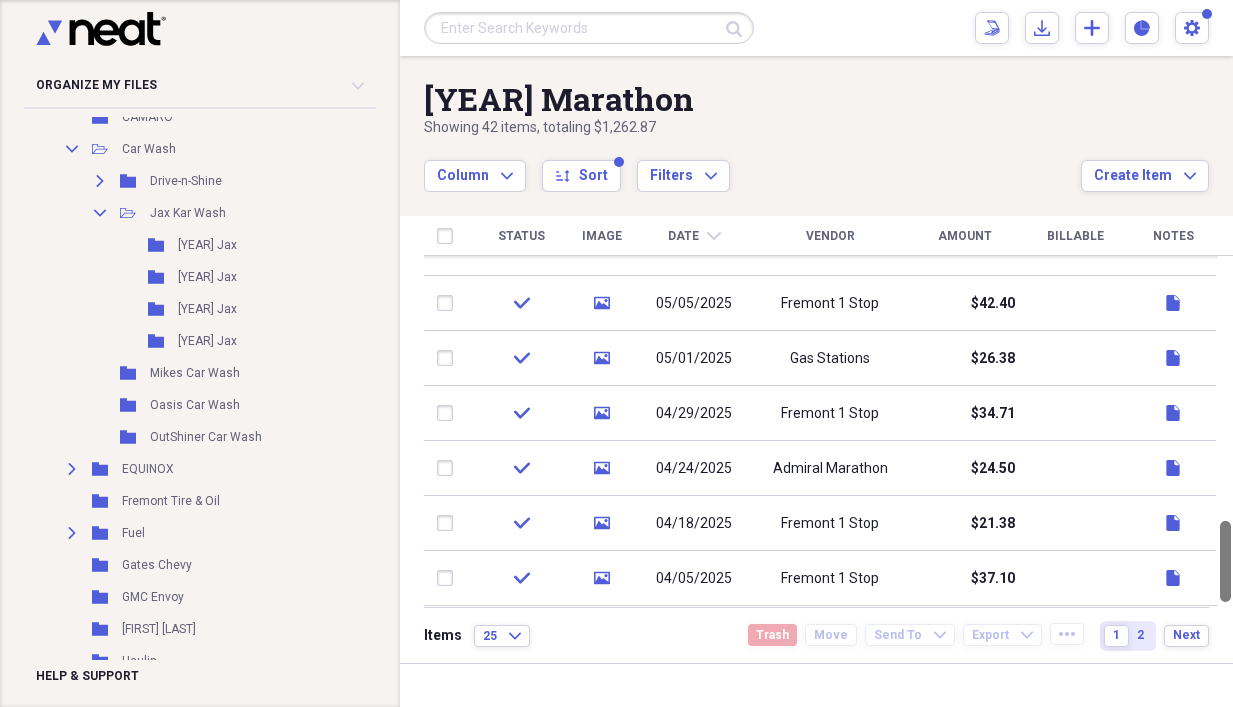 drag, startPoint x: 1223, startPoint y: 401, endPoint x: 1171, endPoint y: 552, distance: 159.70285 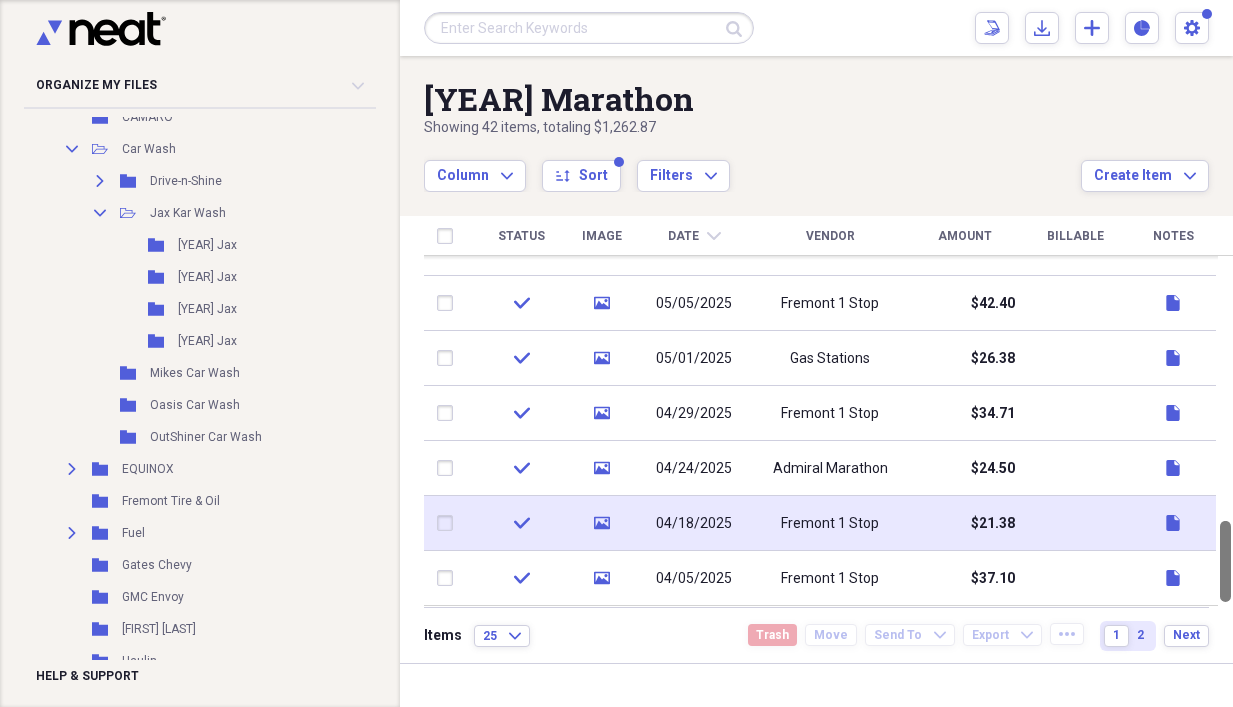 click on "[YEAR] Marathon Showing [NUMBER] items , totaling [CURRENCY][AMOUNT] Column Expand sort Sort Filters Expand Create Item Expand Status Image Date chevron-down Vendor Amount Billable Notes check media [DATE] Fremont 1 Stop [CURRENCY][AMOUNT] document check media [DATE] Fremont 1 Stop [CURRENCY][AMOUNT] document check media [DATE] Fremont 1 Stop [CURRENCY][AMOUNT] document check media [DATE] Fremont 1 Stop [CURRENCY][AMOUNT] document check media [DATE] Fremont 1 Stop [CURRENCY][AMOUNT] document check media [DATE] Marathon Mart [CURRENCY][AMOUNT] document check media [DATE] Fremont 1 Stop [CURRENCY][AMOUNT] document check media [DATE] Fremont One Stop [CURRENCY][AMOUNT] document check media [DATE] Fremont 1 Stop [CURRENCY][AMOUNT] document check media [DATE] Fremont 1 Stop [CURRENCY][AMOUNT] document check media [DATE] Fremont 1 Stop [CURRENCY][AMOUNT] document check media [DATE] Gas Stations [CURRENCY][AMOUNT] document check media [DATE] Fremont 1 Stop [CURRENCY][AMOUNT] document check media [DATE] Admiral Marathon [CURRENCY][AMOUNT] document check media [DATE] Fremont 1 Stop [CURRENCY][AMOUNT] document check media [DATE] Fremont 1 Stop Items" at bounding box center [816, 359] 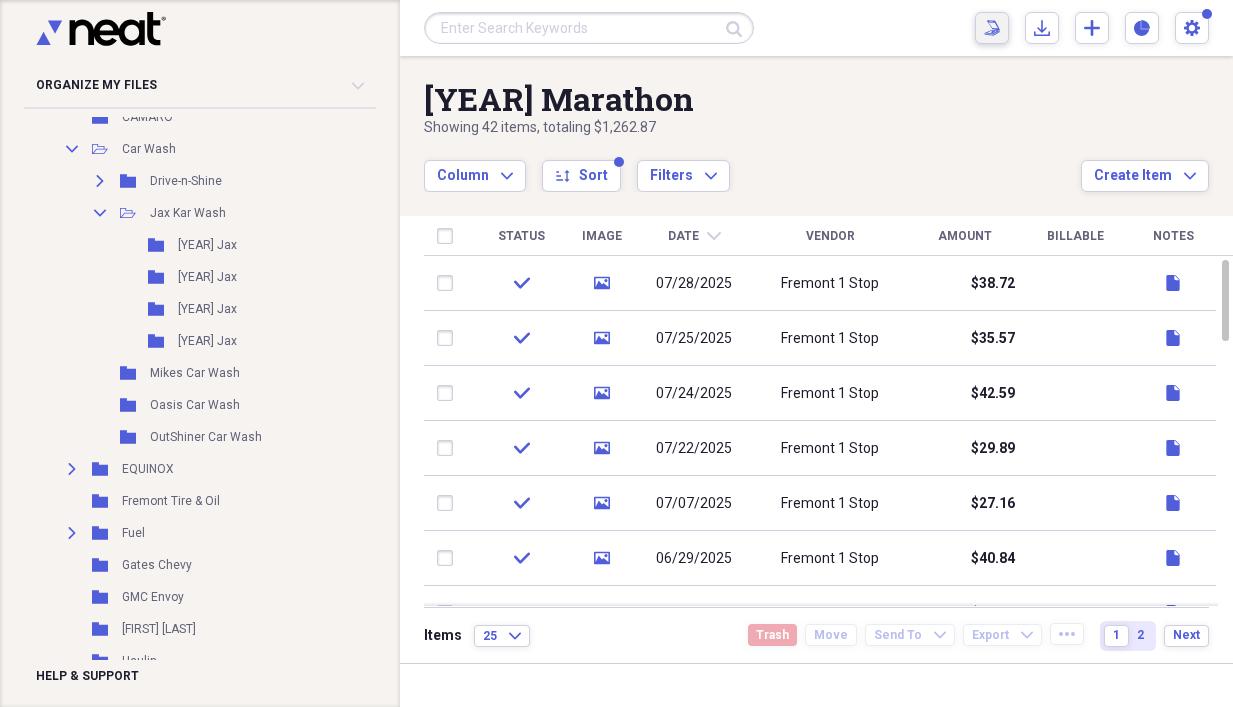 click on "Scan" 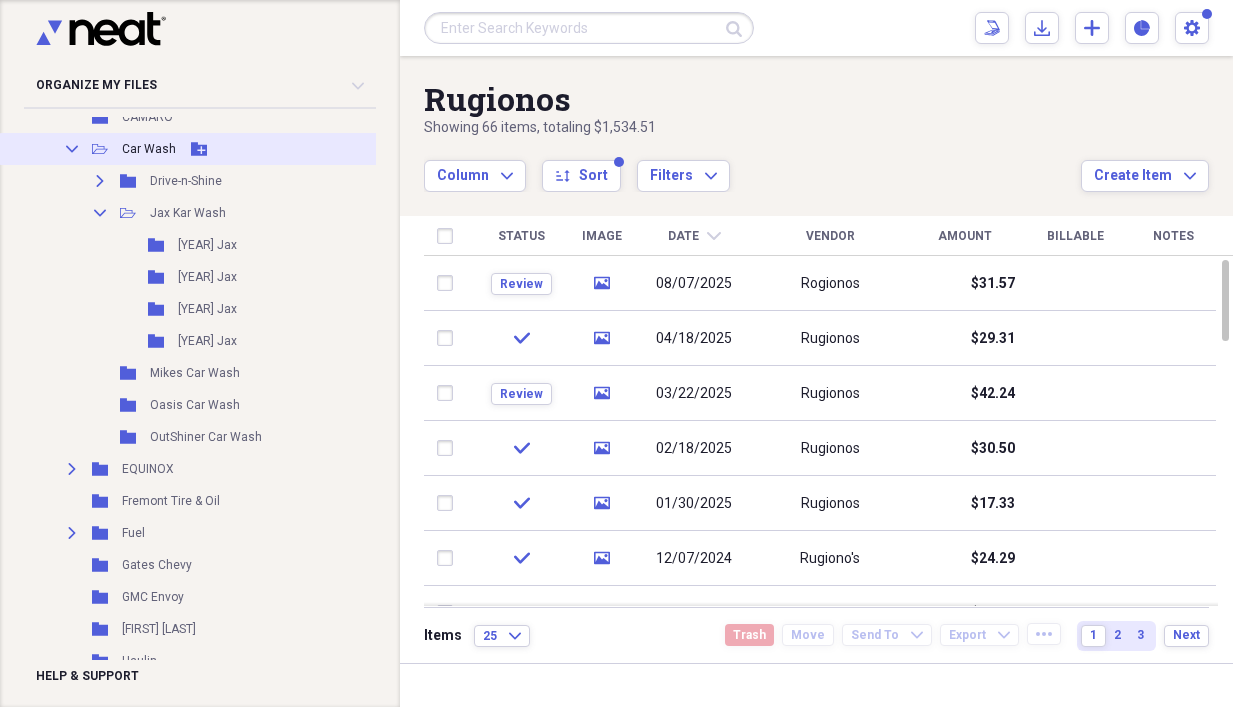 click on "Collapse" at bounding box center [72, 149] 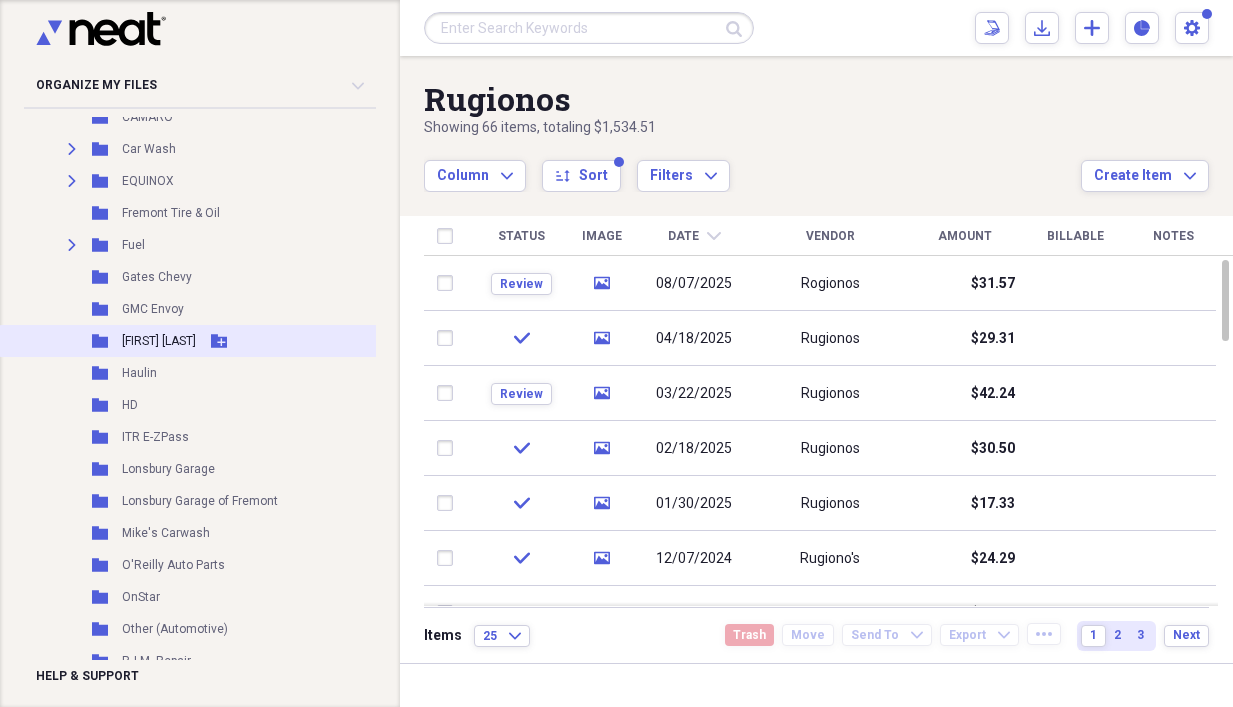 scroll, scrollTop: 0, scrollLeft: 0, axis: both 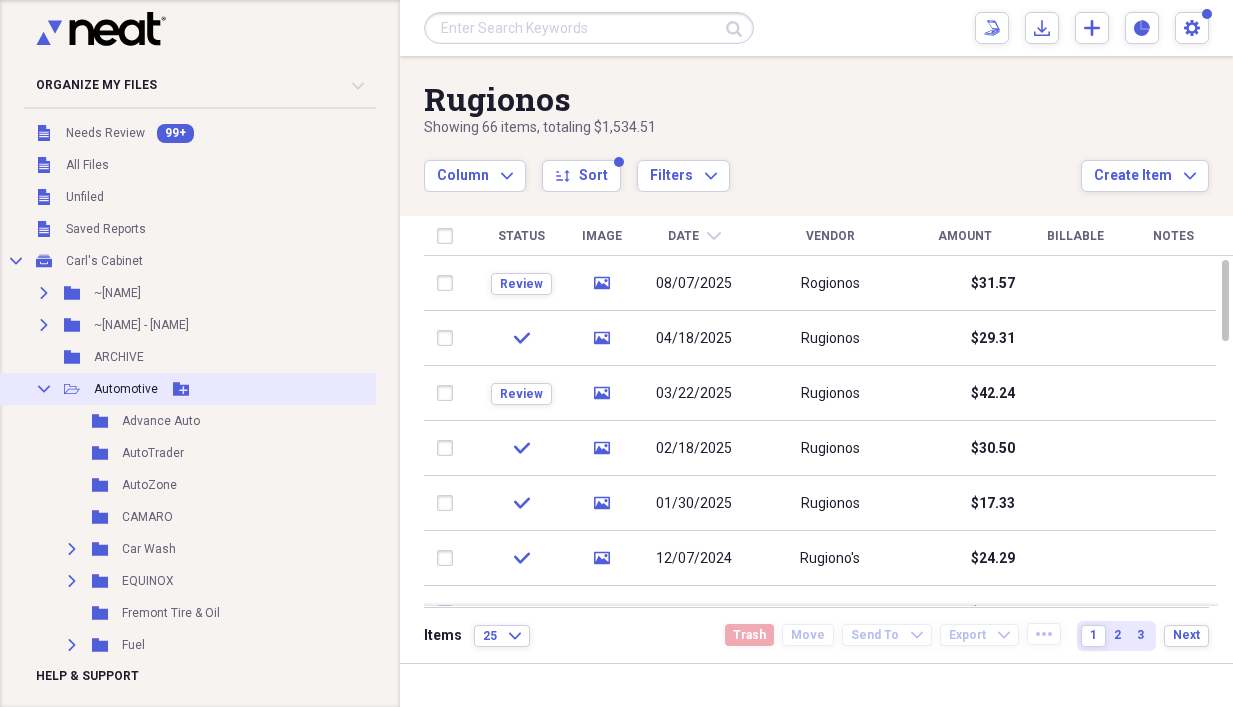 click on "Collapse" 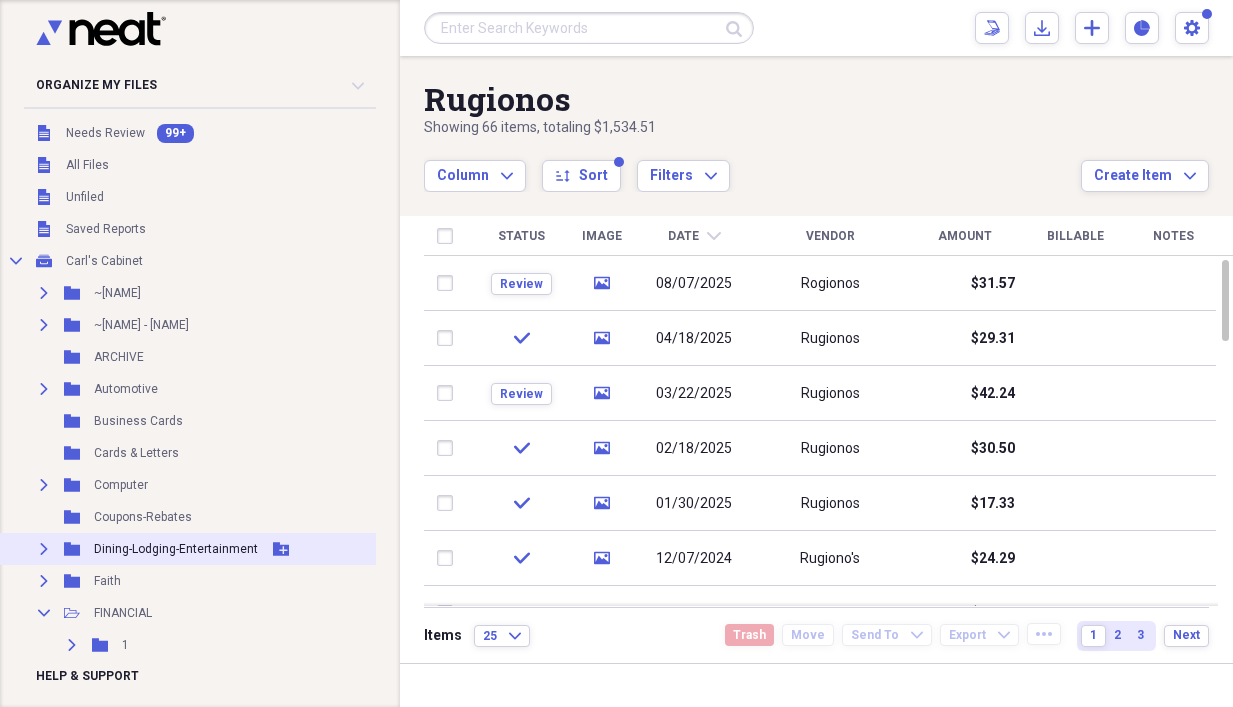click 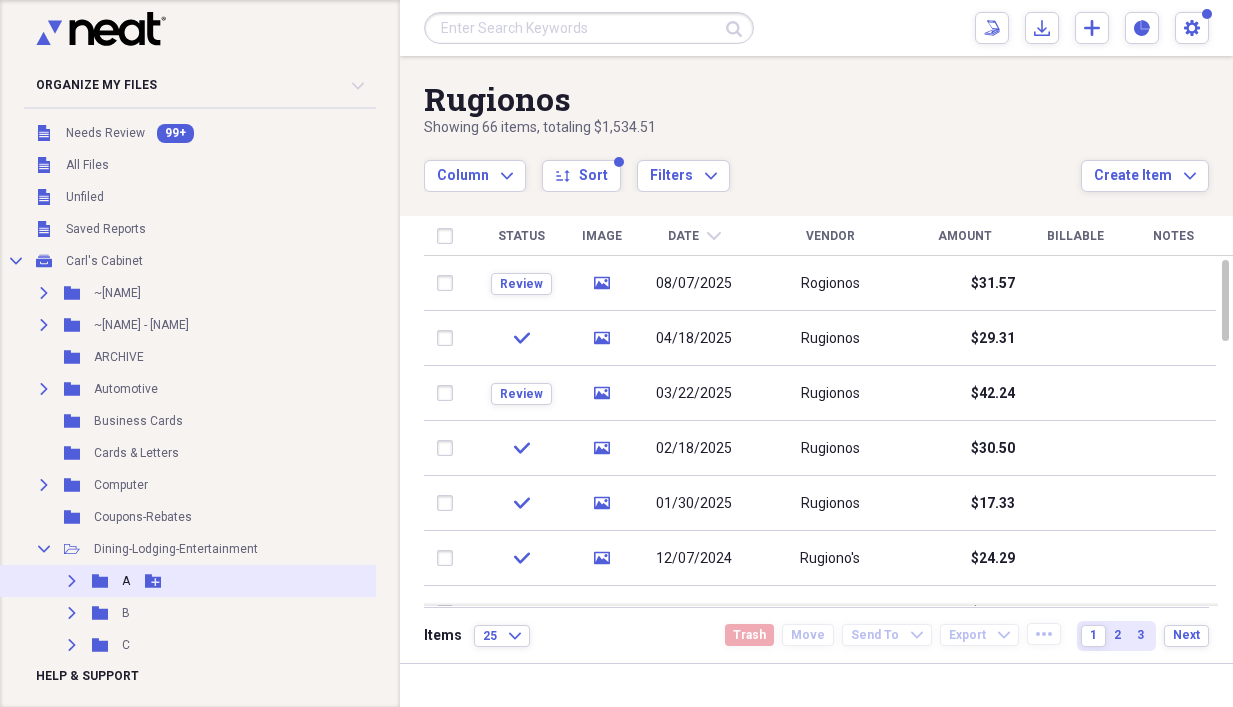 click on "Expand" 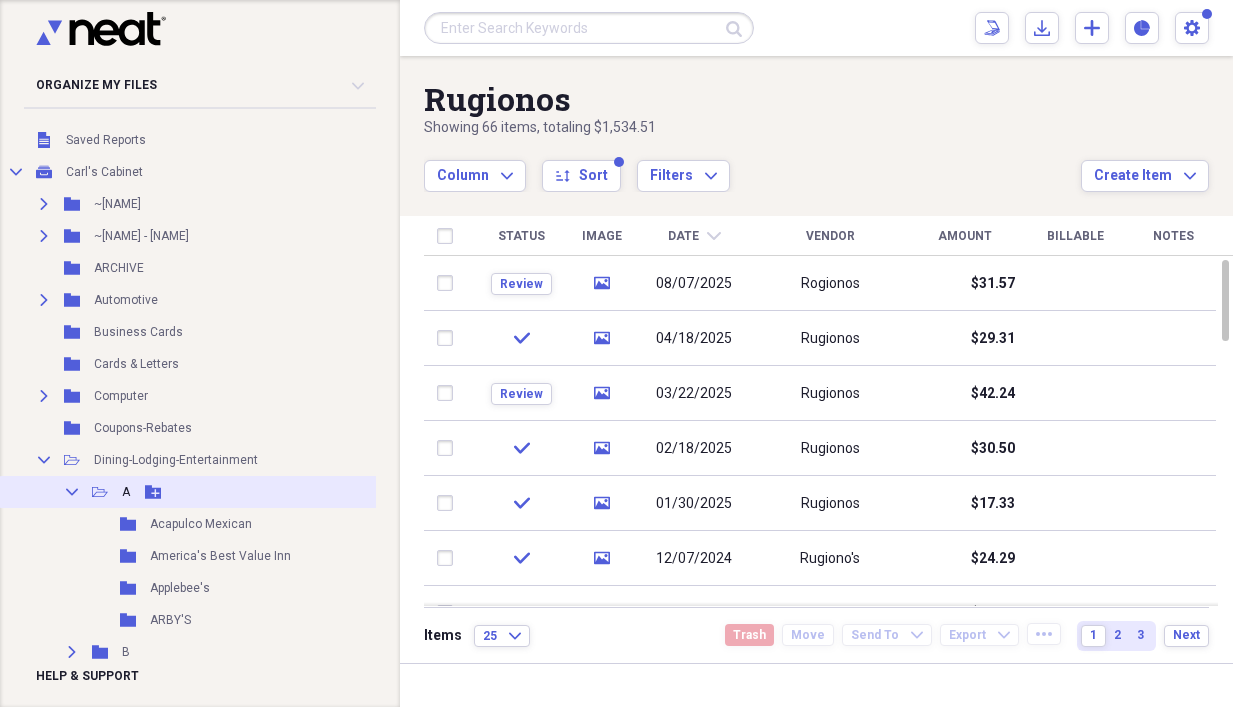 scroll, scrollTop: 133, scrollLeft: 0, axis: vertical 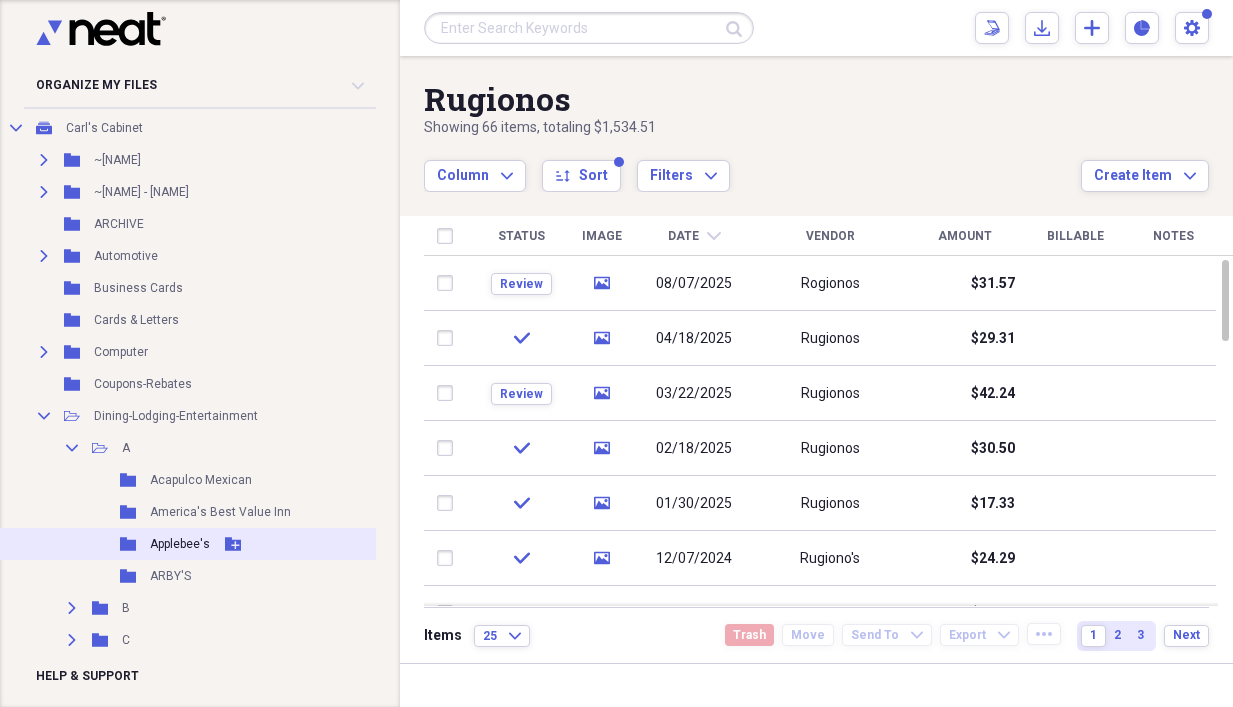 click on "Applebee's" at bounding box center [180, 544] 